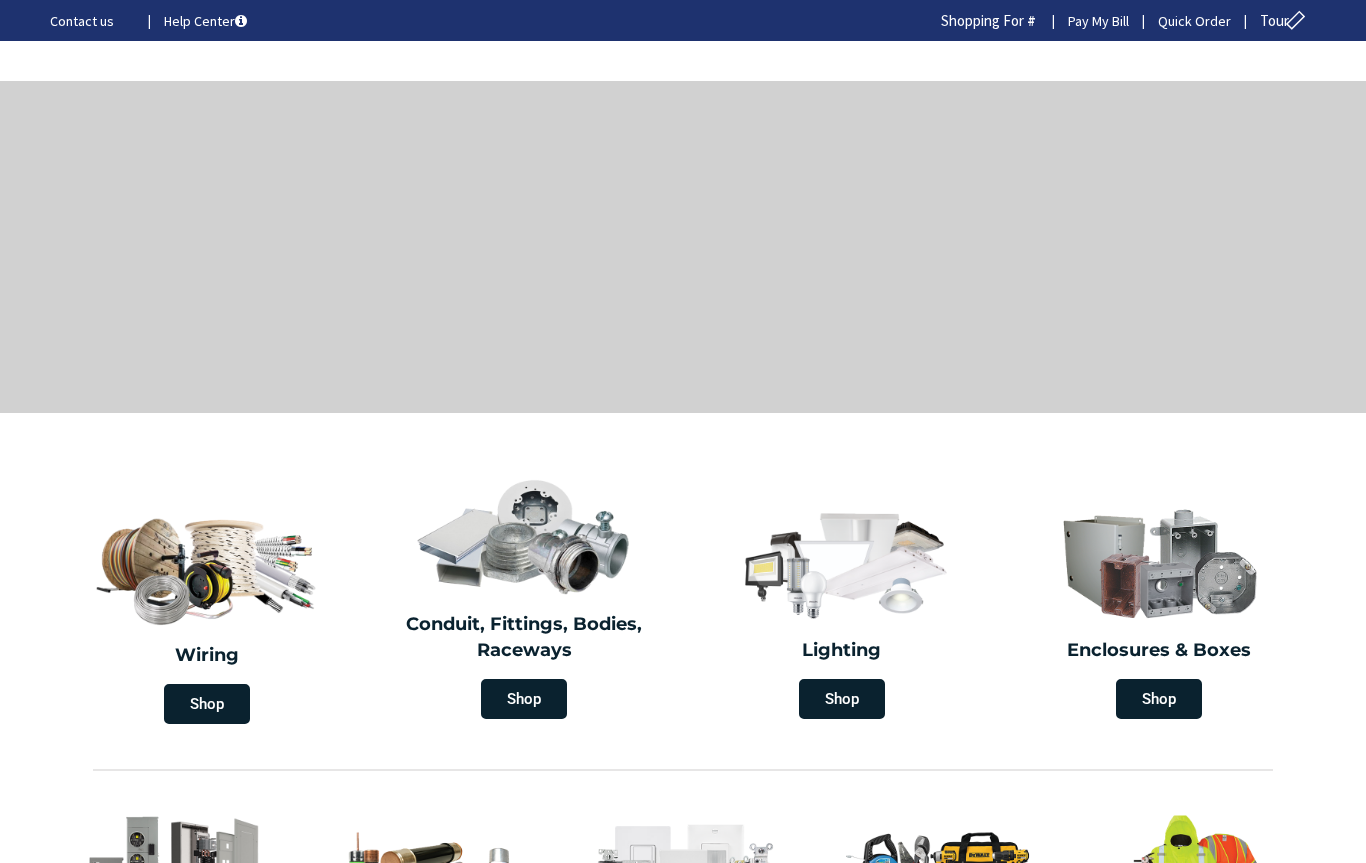 scroll, scrollTop: 0, scrollLeft: 0, axis: both 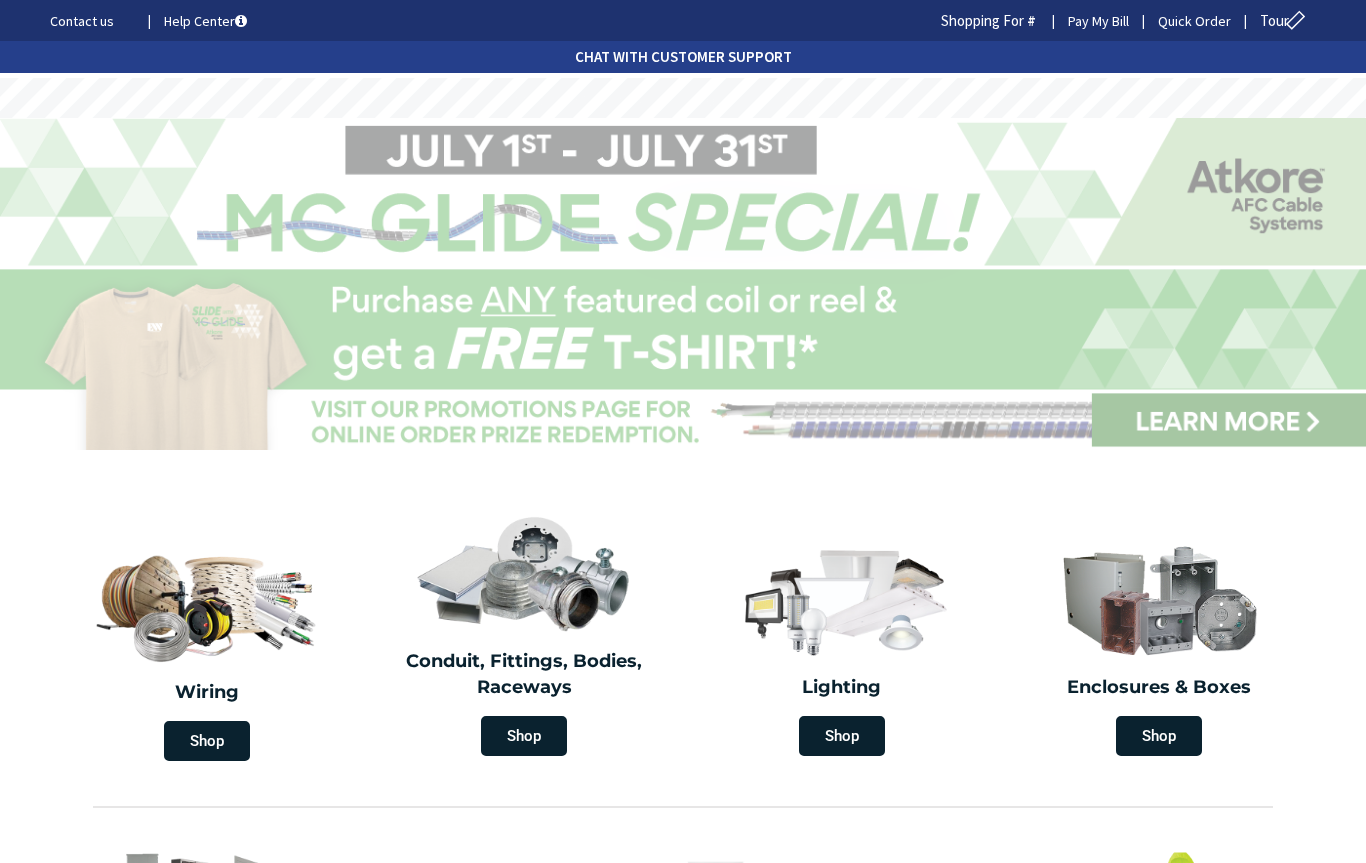 type on "[STREET], [CITY], [STATE] [ZIP], [COUNTRY]" 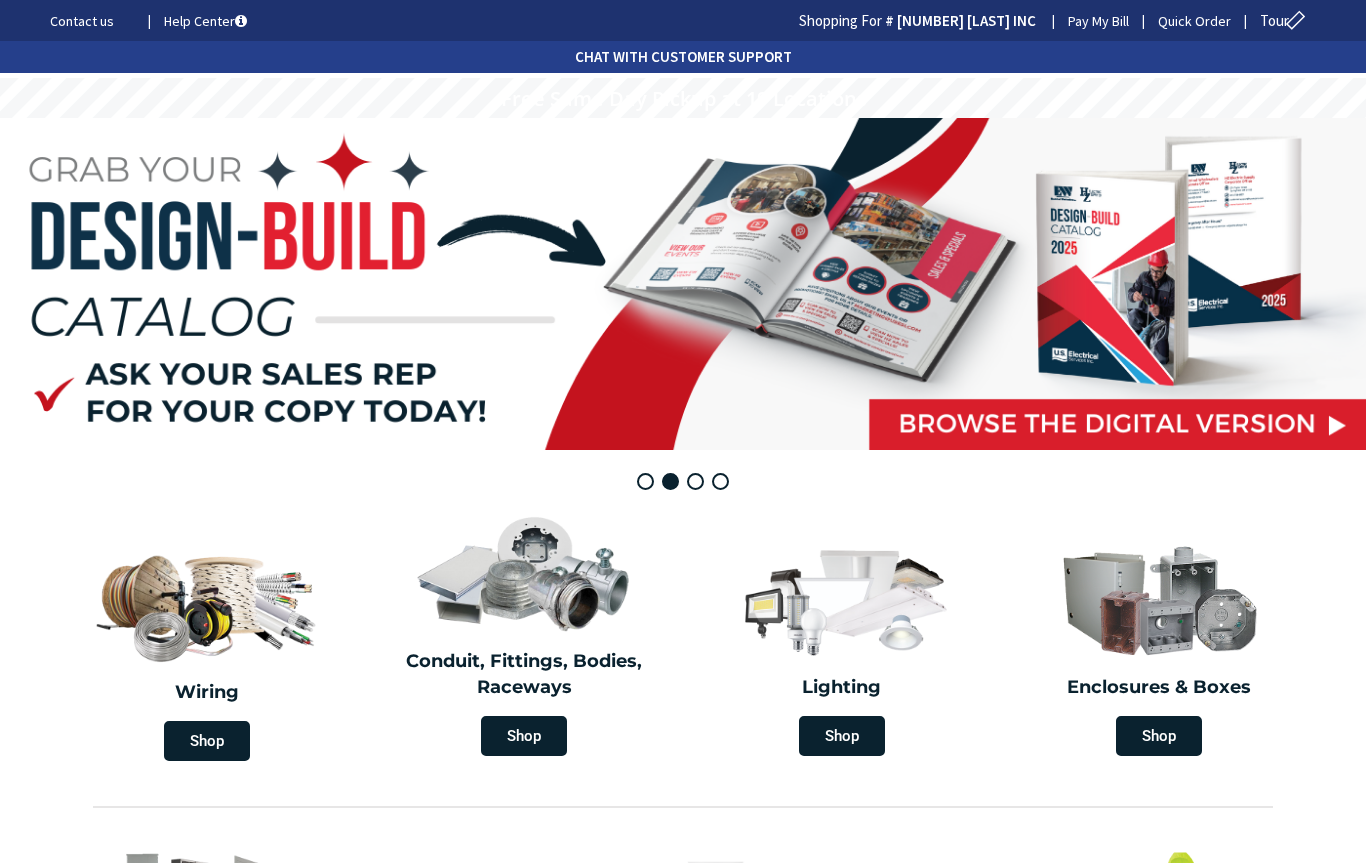scroll, scrollTop: 0, scrollLeft: 0, axis: both 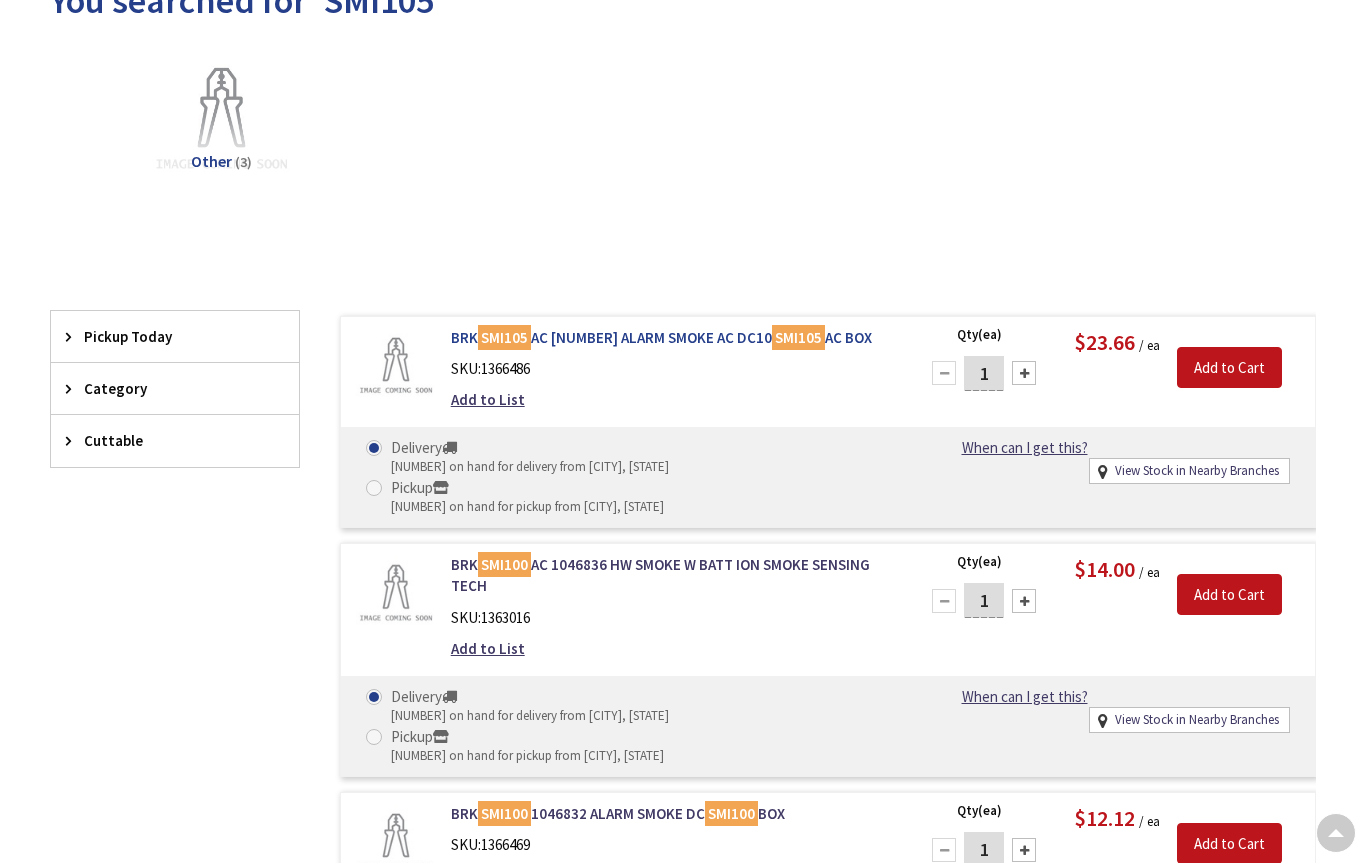 click on "BRK  SMI105  AC 1046850 ALARM SMOKE AC DC10  SMI105  AC BOX" at bounding box center (672, 337) 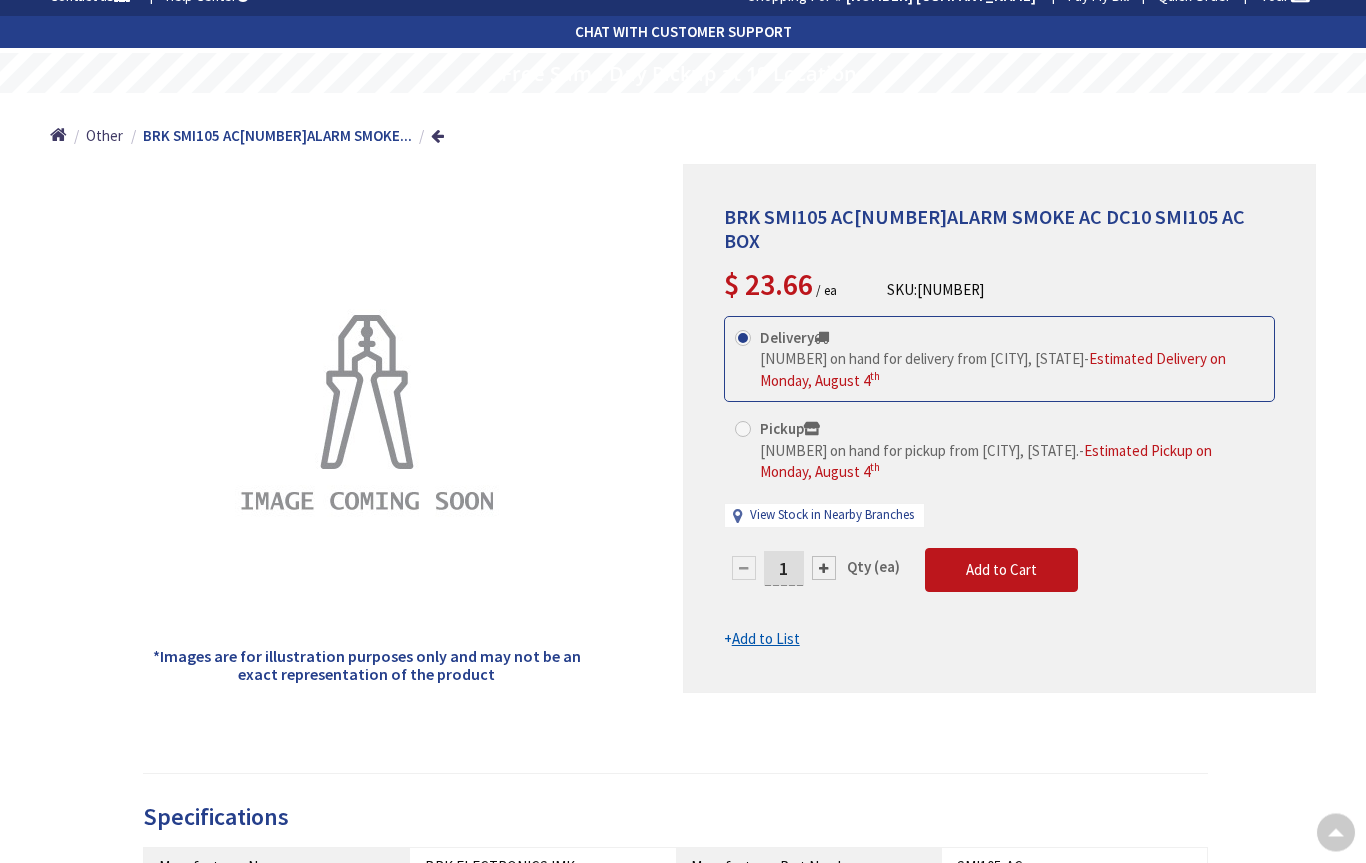 scroll, scrollTop: 0, scrollLeft: 0, axis: both 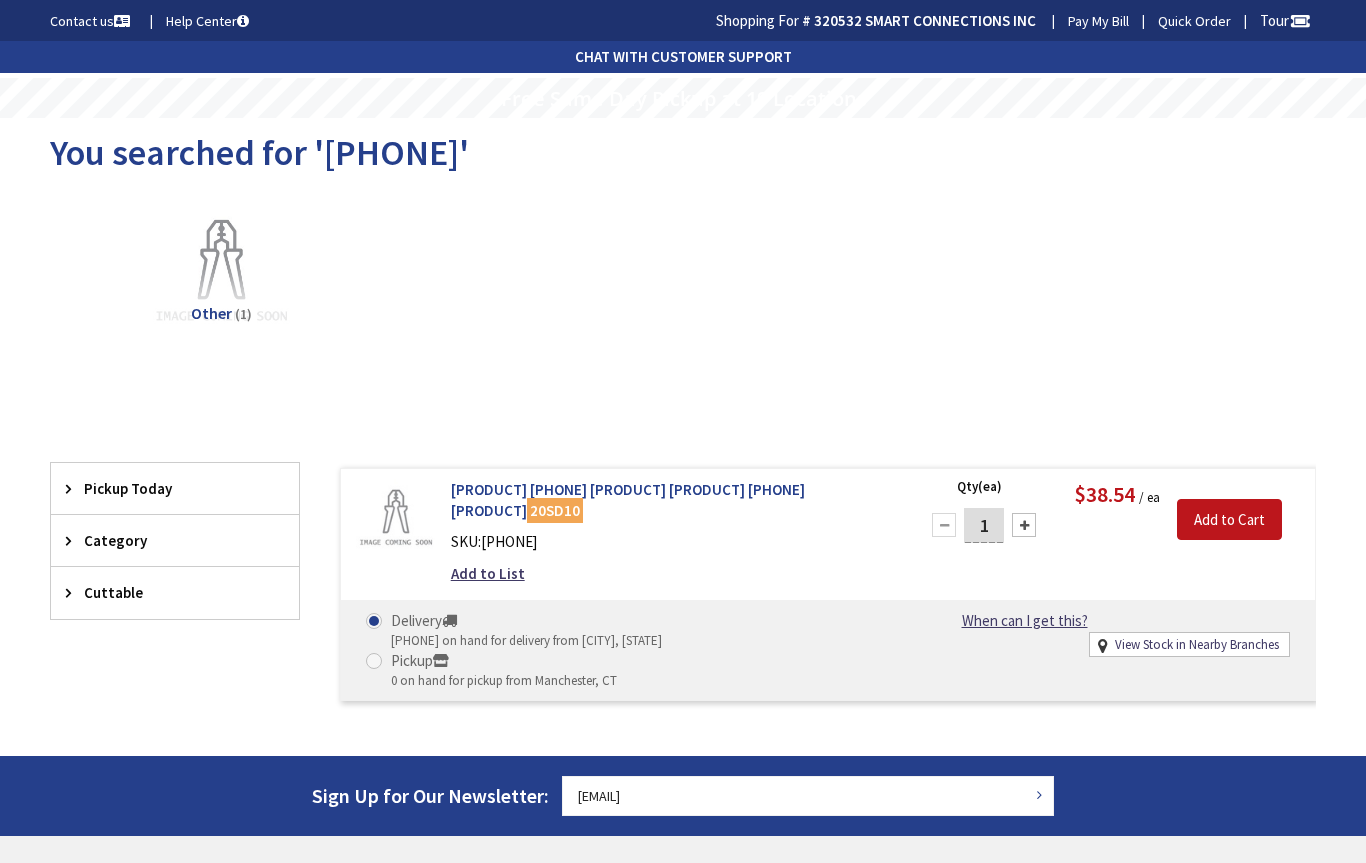 click on "20SD10" at bounding box center [555, 510] 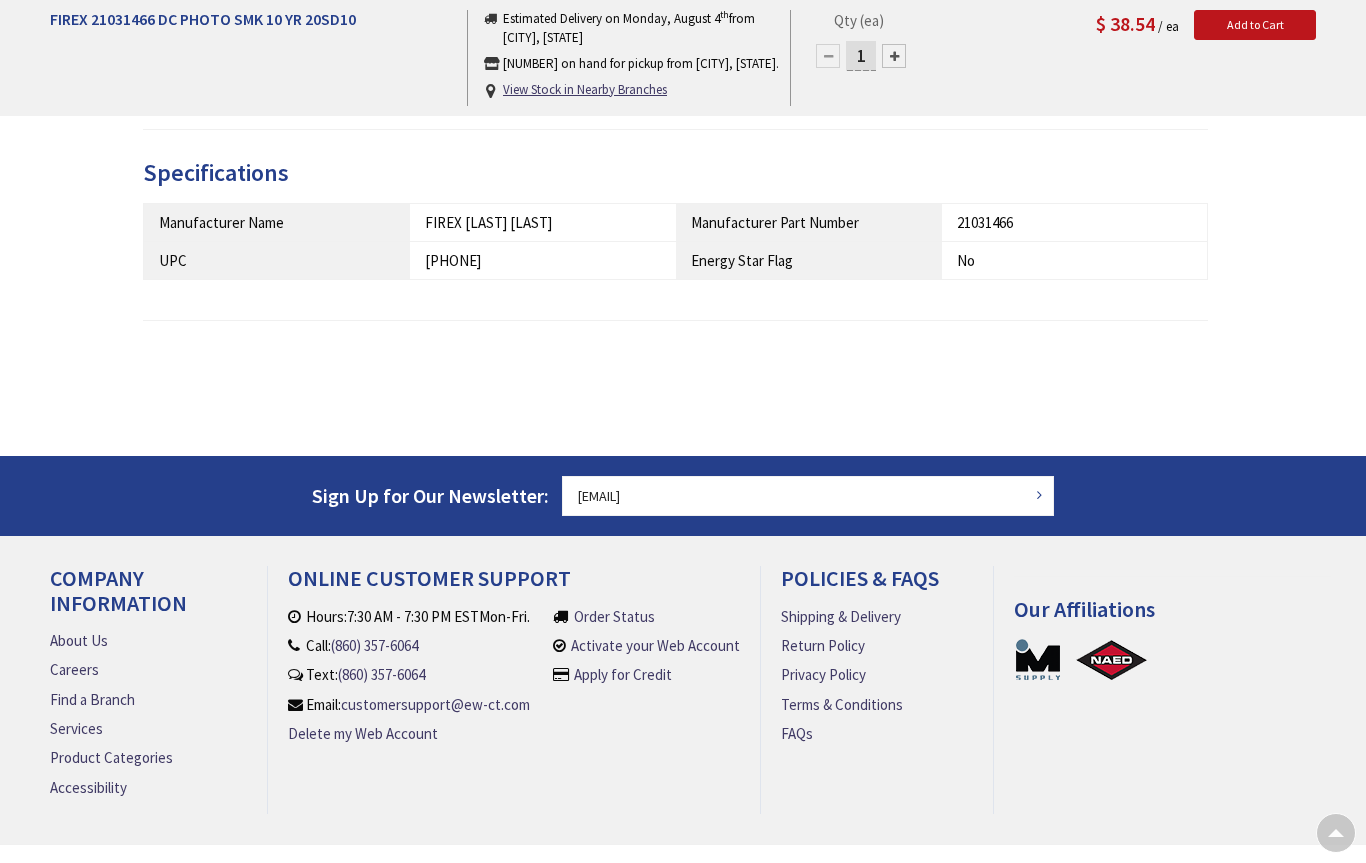 scroll, scrollTop: 650, scrollLeft: 0, axis: vertical 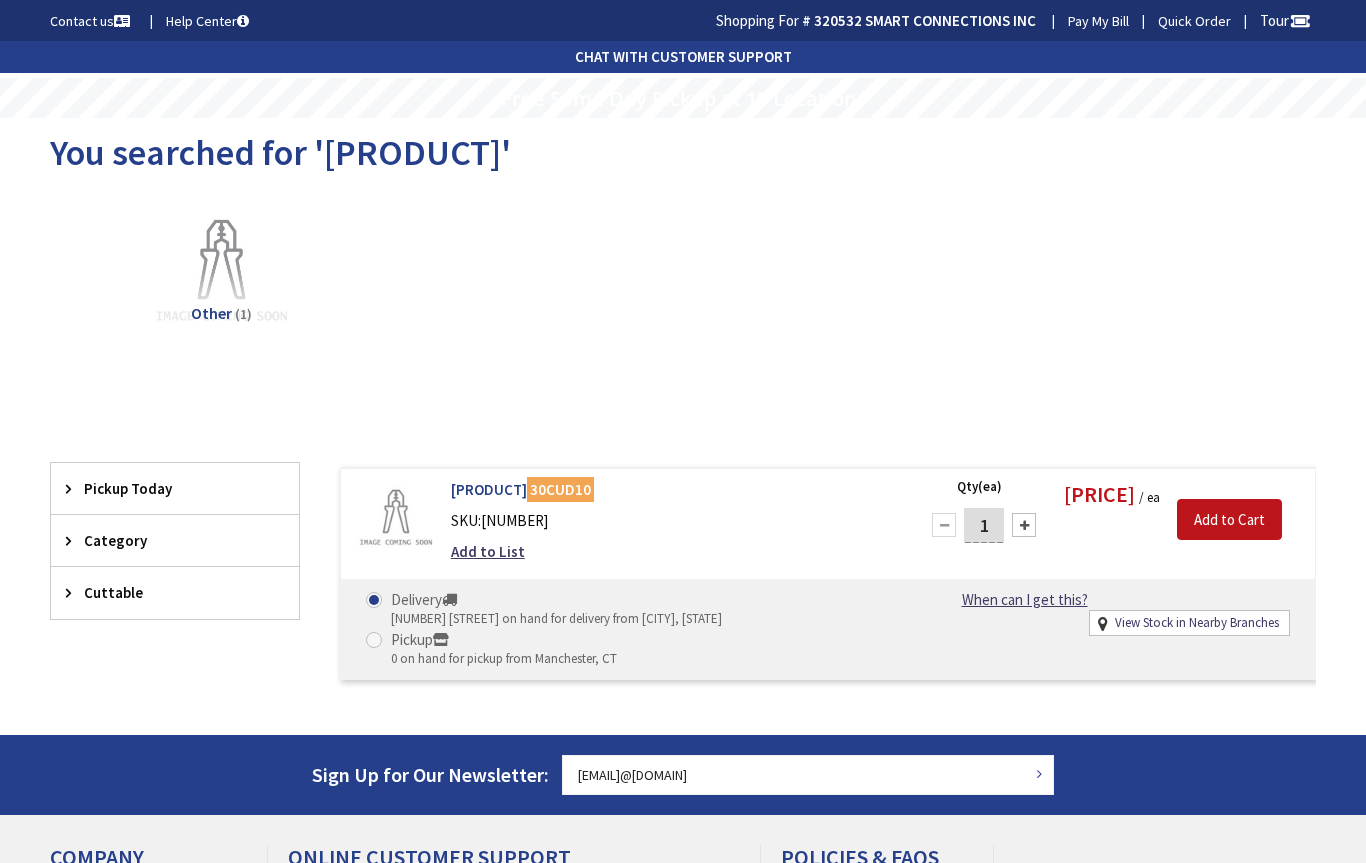 click on "FIREX 21031514 DC PHOTO SMK CO COMBO 10 YR  30CUD10" at bounding box center (672, 489) 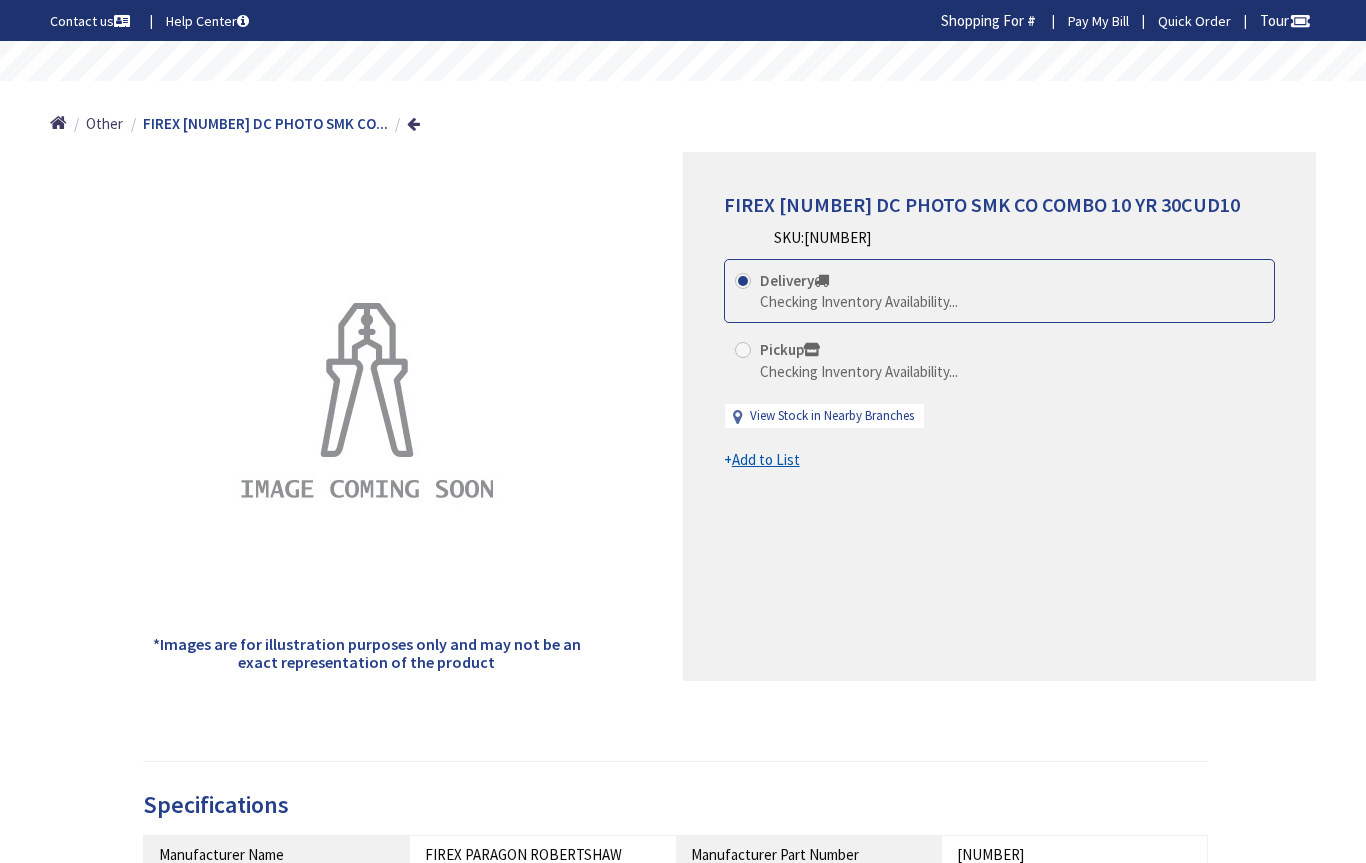 scroll, scrollTop: 0, scrollLeft: 0, axis: both 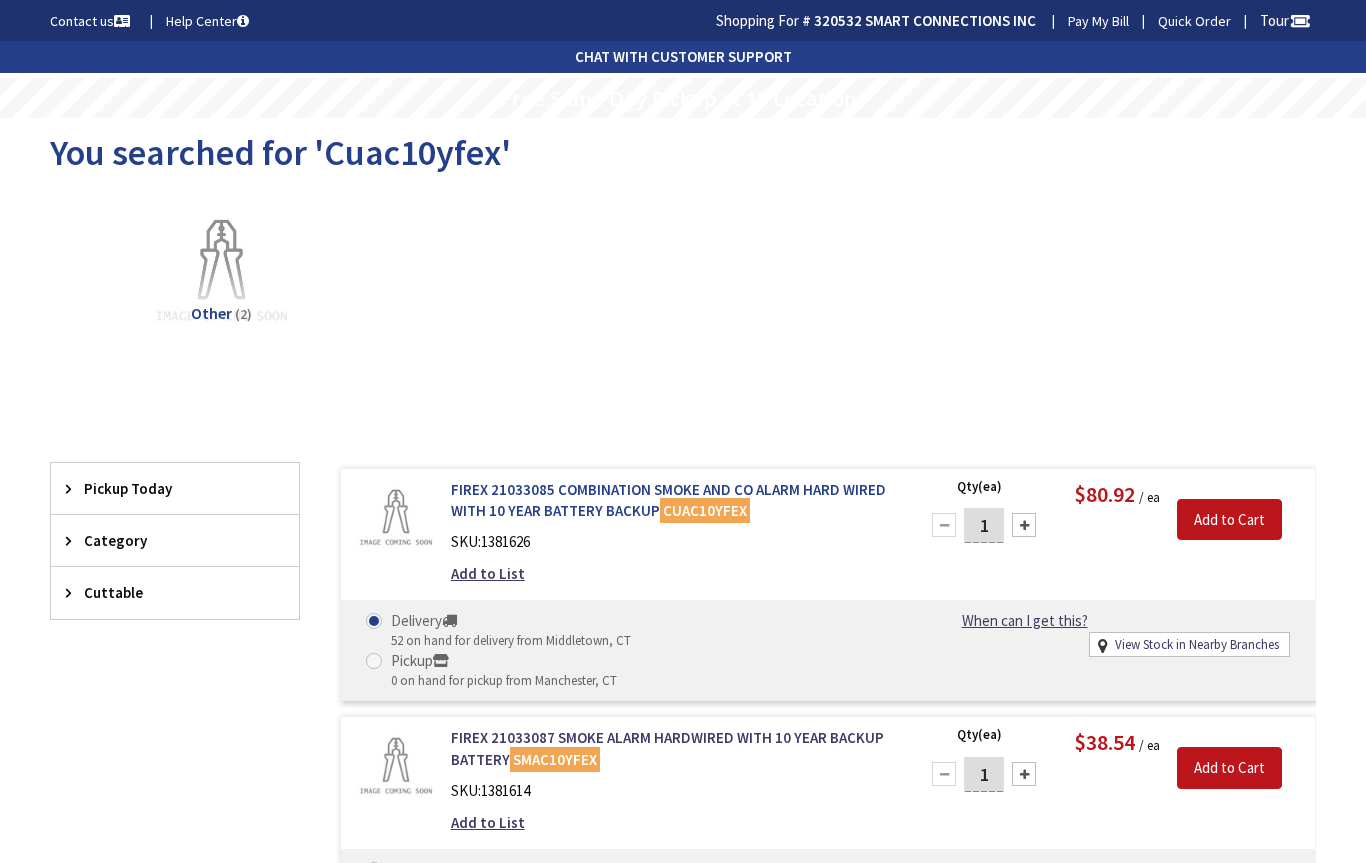 click on "FIREX 21033085 COMBINATION SMOKE AND CO ALARM HARD WIRED WITH 10 YEAR BATTERY BACKUP  CUAC10YFEX" at bounding box center (672, 500) 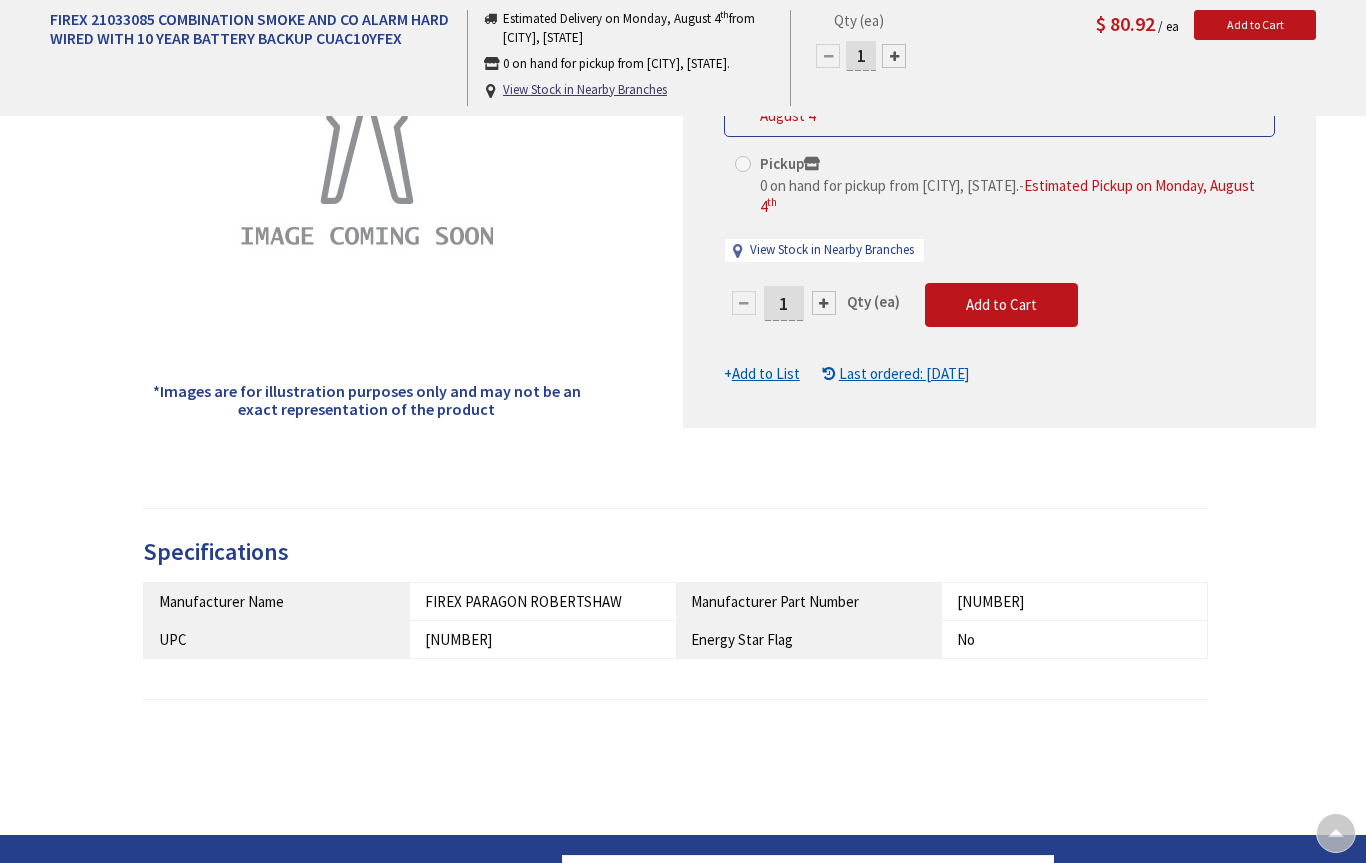 scroll, scrollTop: 270, scrollLeft: 0, axis: vertical 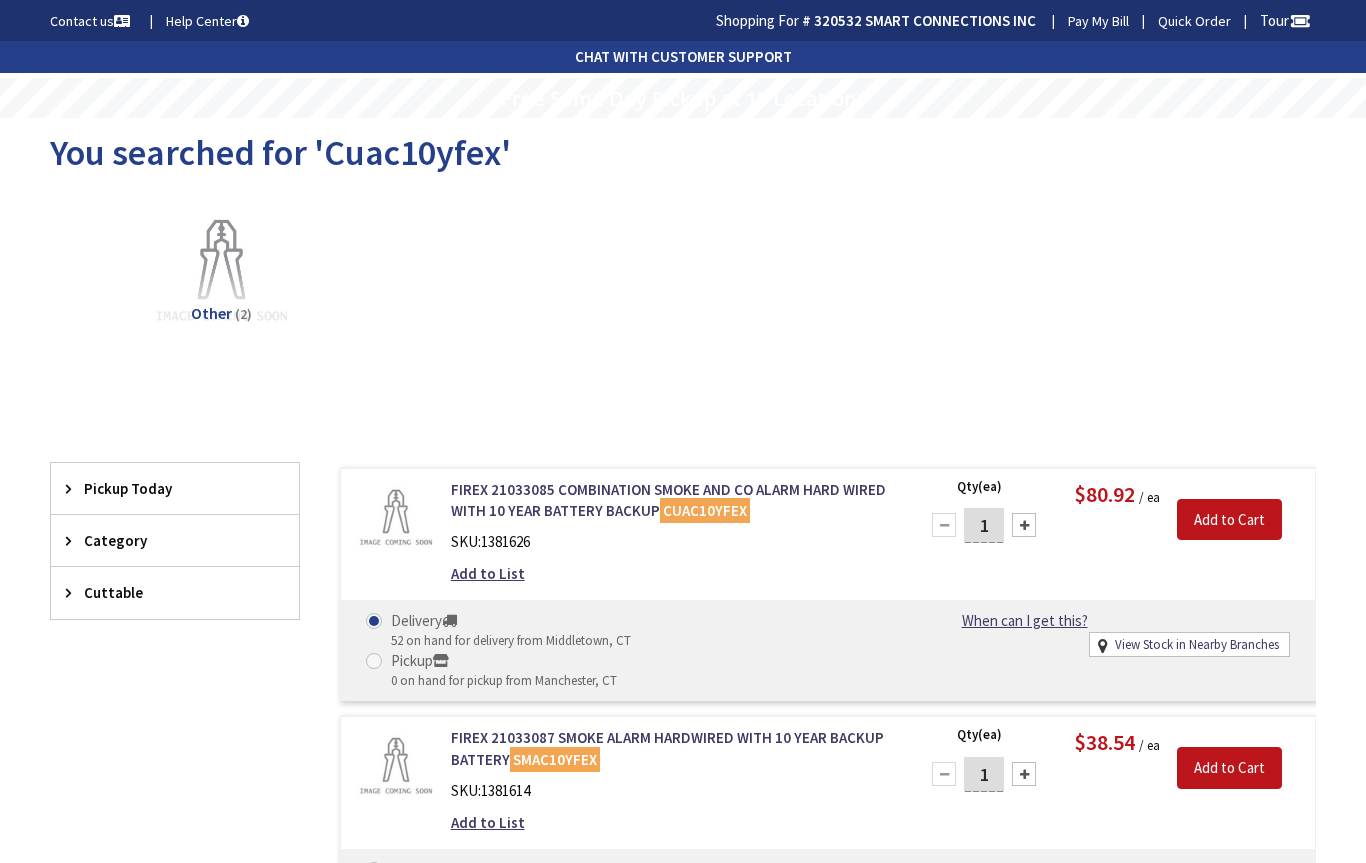 click on "Filters
2 items
Pickup Today
Manchester (0 mi)   (1)   Hartford (8.86 mi)   (1)   New Britain (16.1 mi)   (1)   Middletown (17.82 mi)   (2)   Middletown (18.54 mi)   (1)   Bristol (22.66 mi)   (1)   Torrington (30.34 mi)   (1)   Waterbury (31.91 mi)   (1)   Old Saybrook (35.76 mi)   (1)   Guilford (36.1 mi)   (1)   New London (37.2 mi)   (1)   New Haven (39.68 mi)   (1)   Stratford (53.45 mi)   (1)   Danbury (54.6 mi)   (1)   Norwalk (64.87 mi)   (1)   Stamford (73.68 mi)   (1)
close
Pickup Today
Category
Other   (2) Show more
close
Reset Category
Category
Cuttable" at bounding box center [175, 712] 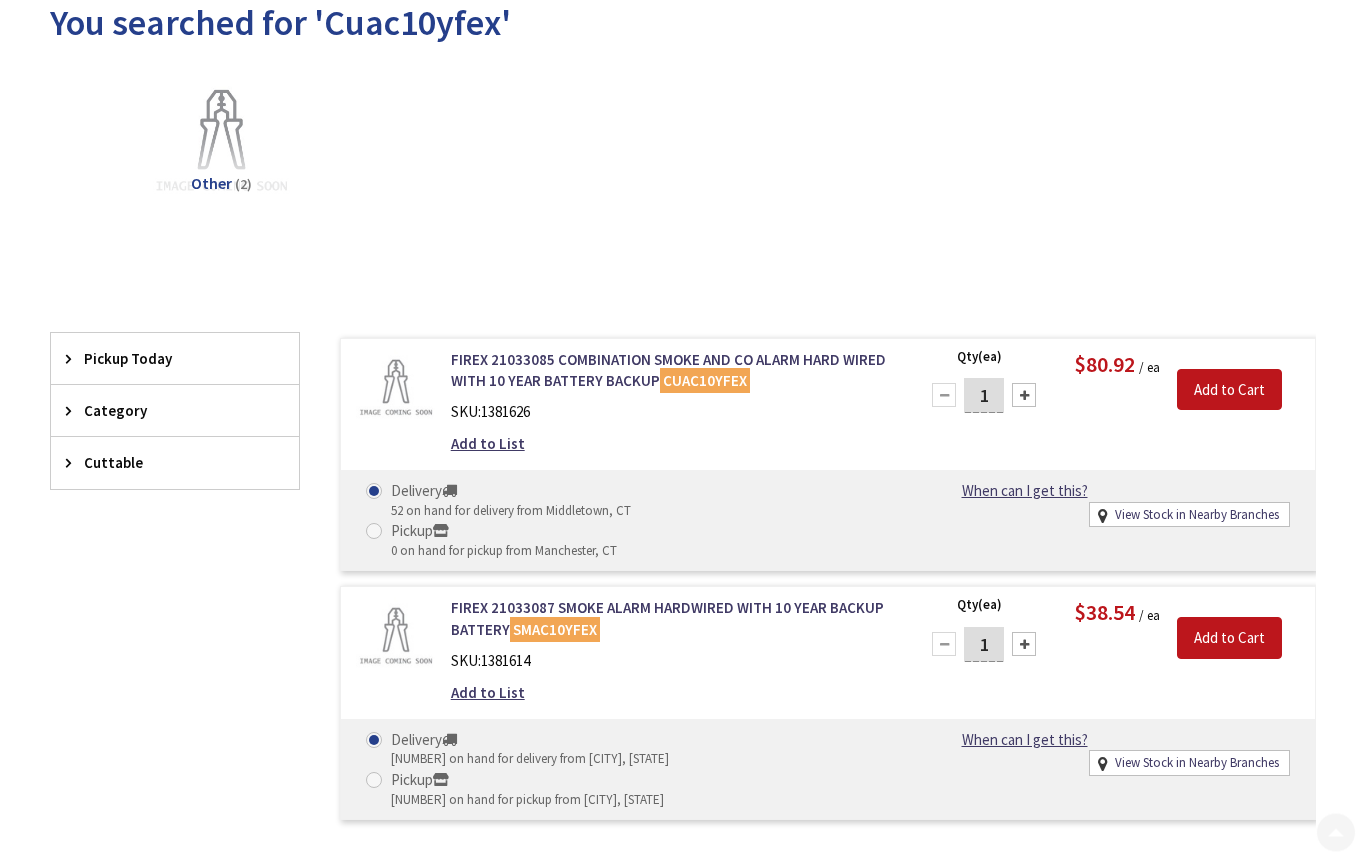 scroll, scrollTop: 0, scrollLeft: 0, axis: both 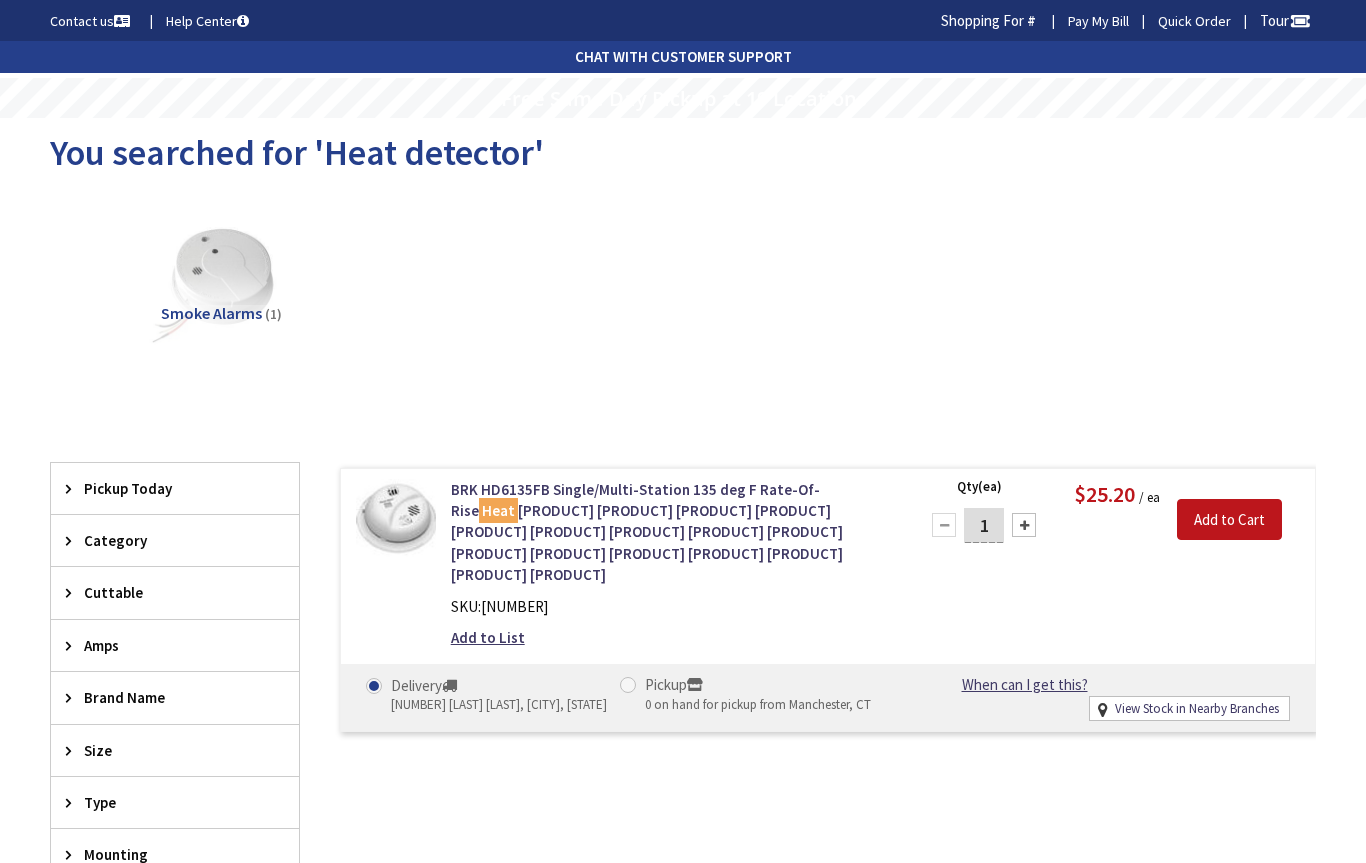 click on "Size" at bounding box center (175, 750) 